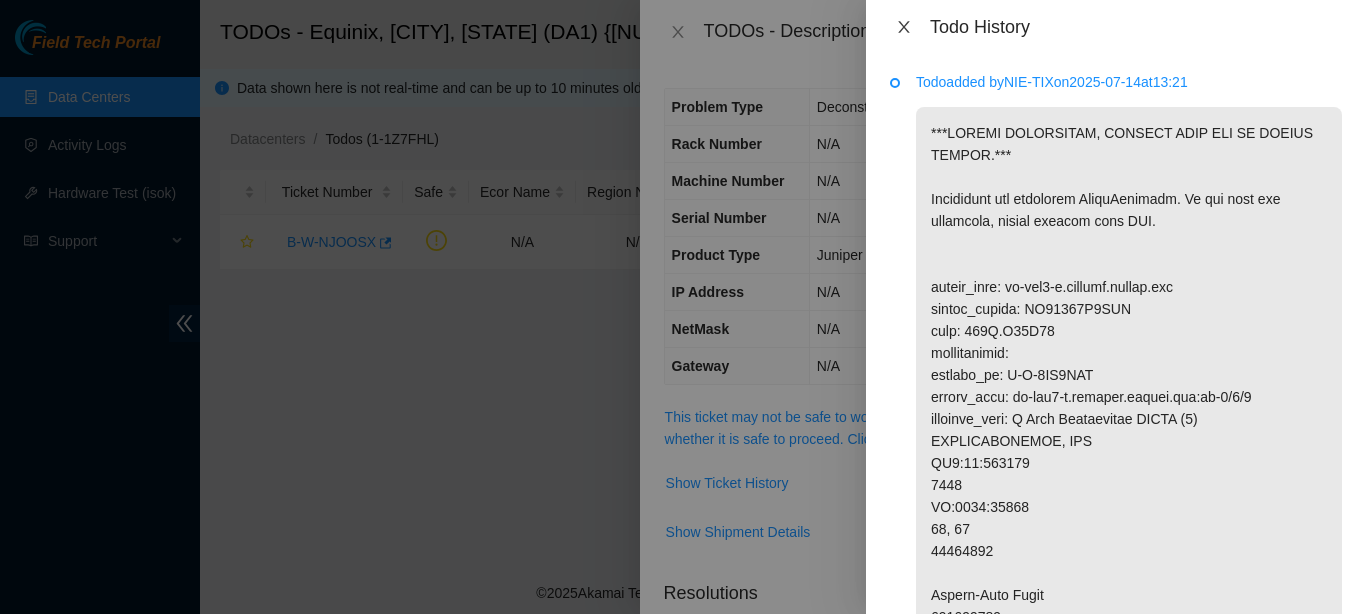 scroll, scrollTop: 0, scrollLeft: 0, axis: both 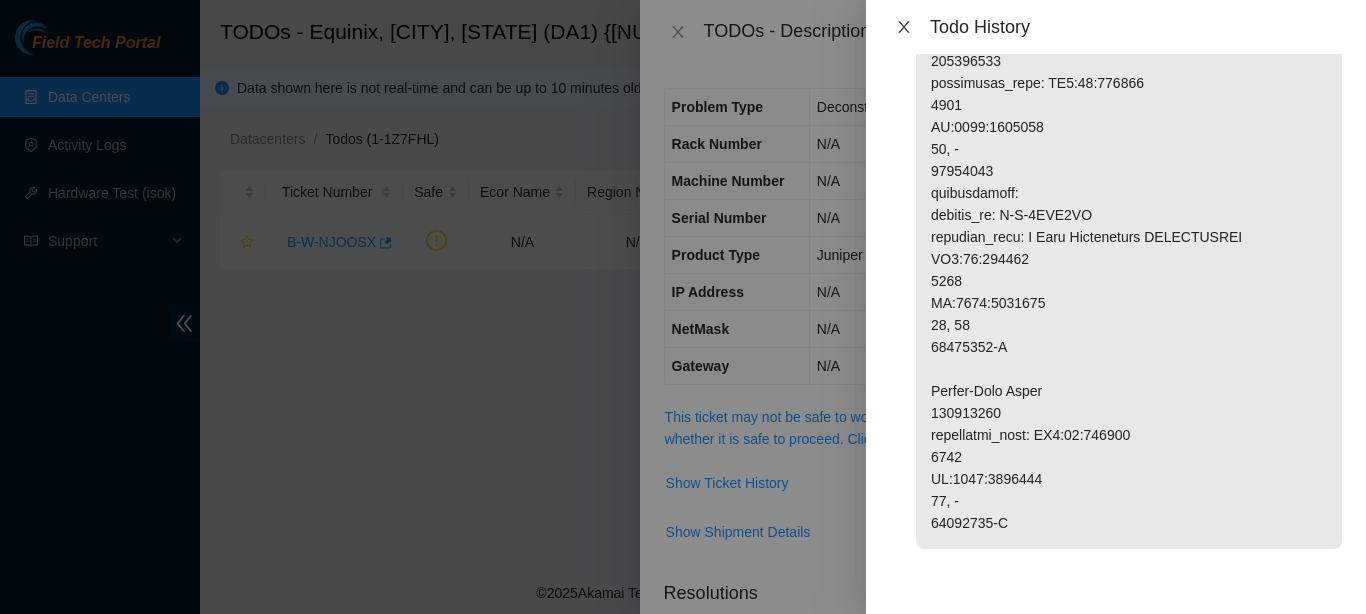 click 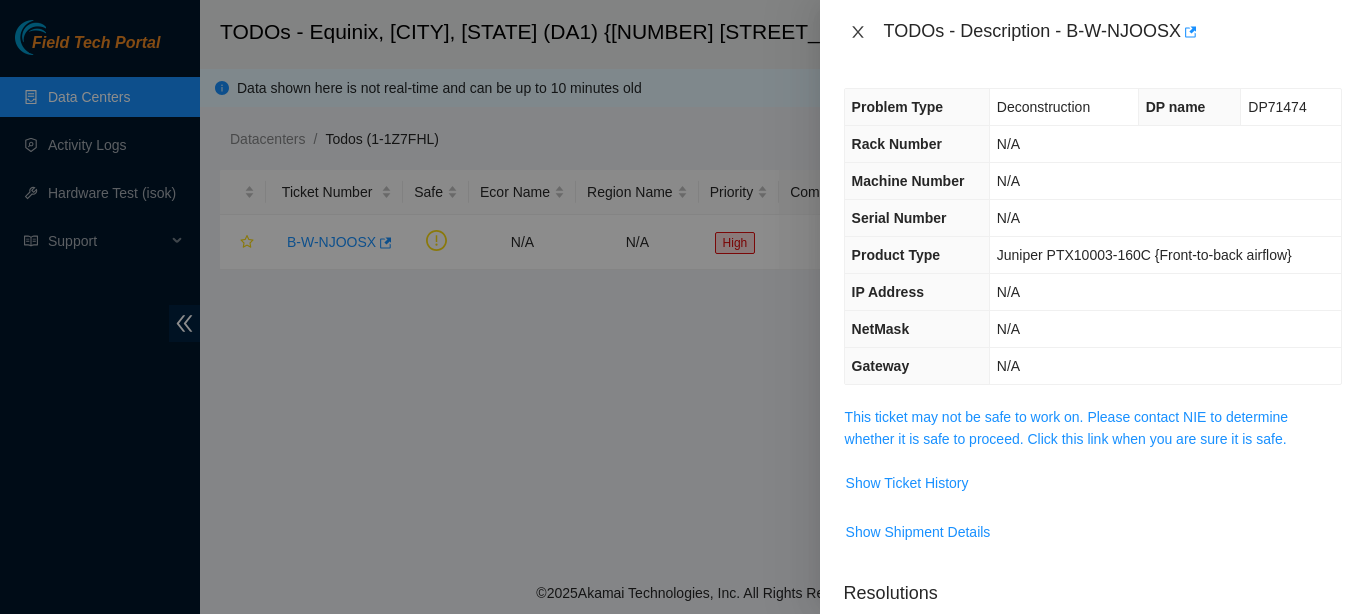 click at bounding box center [858, 32] 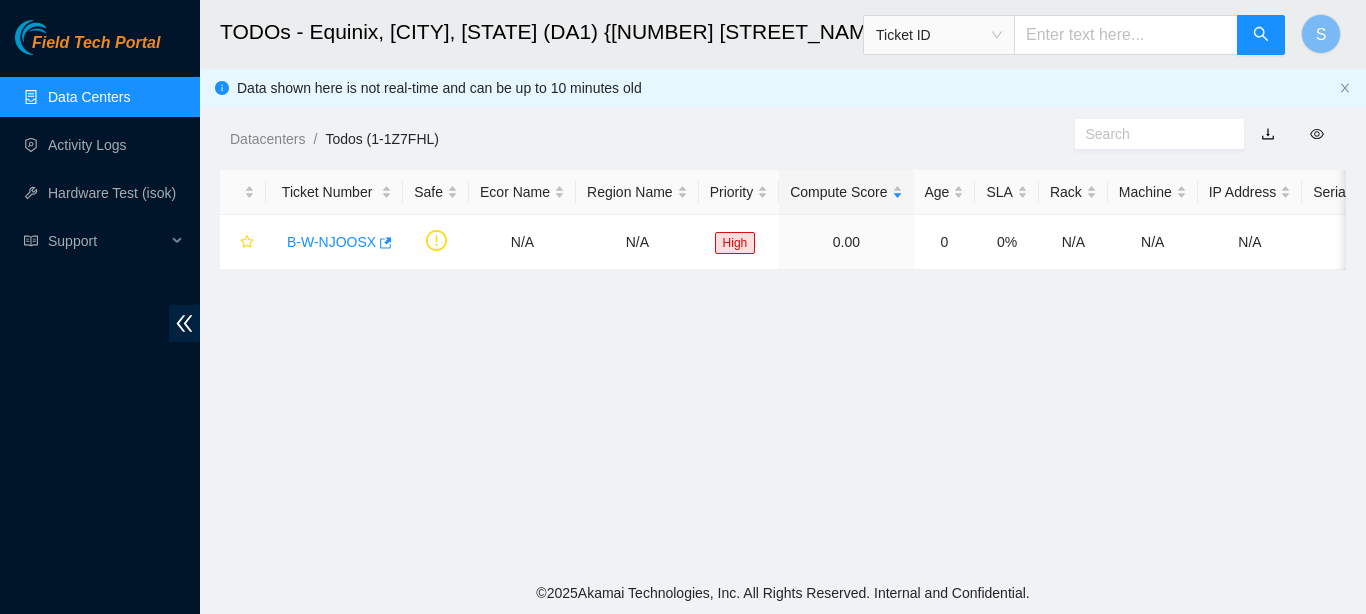click on "Field Tech Portal" at bounding box center [96, 43] 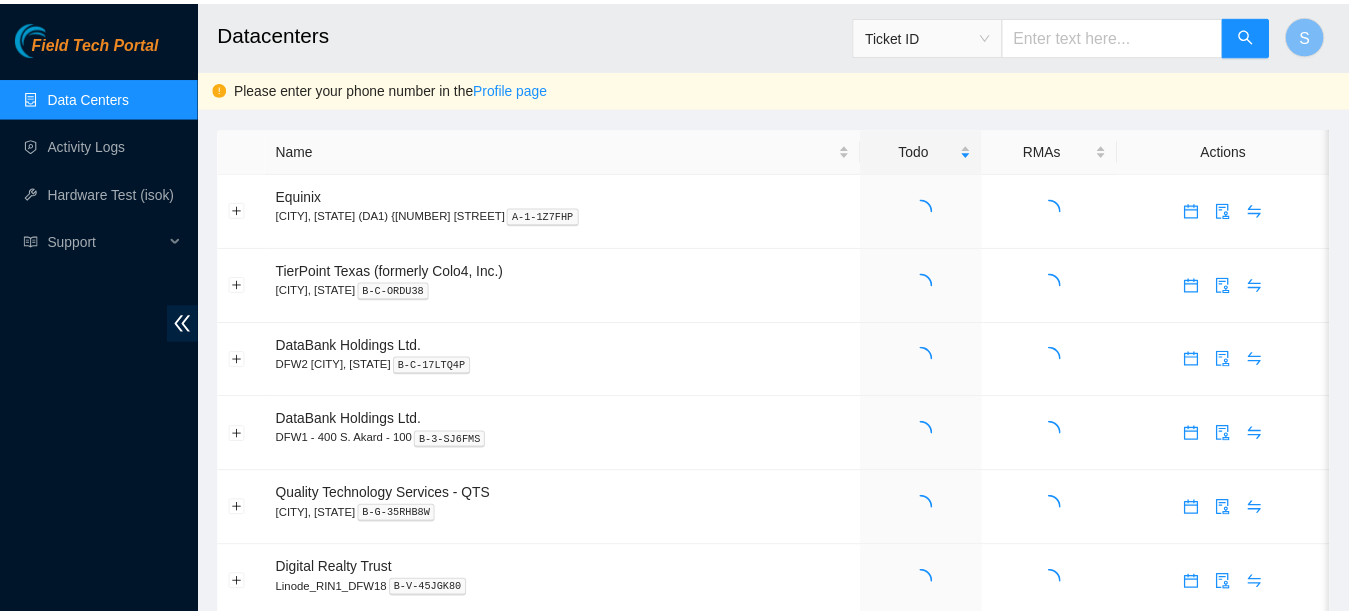 scroll, scrollTop: 0, scrollLeft: 0, axis: both 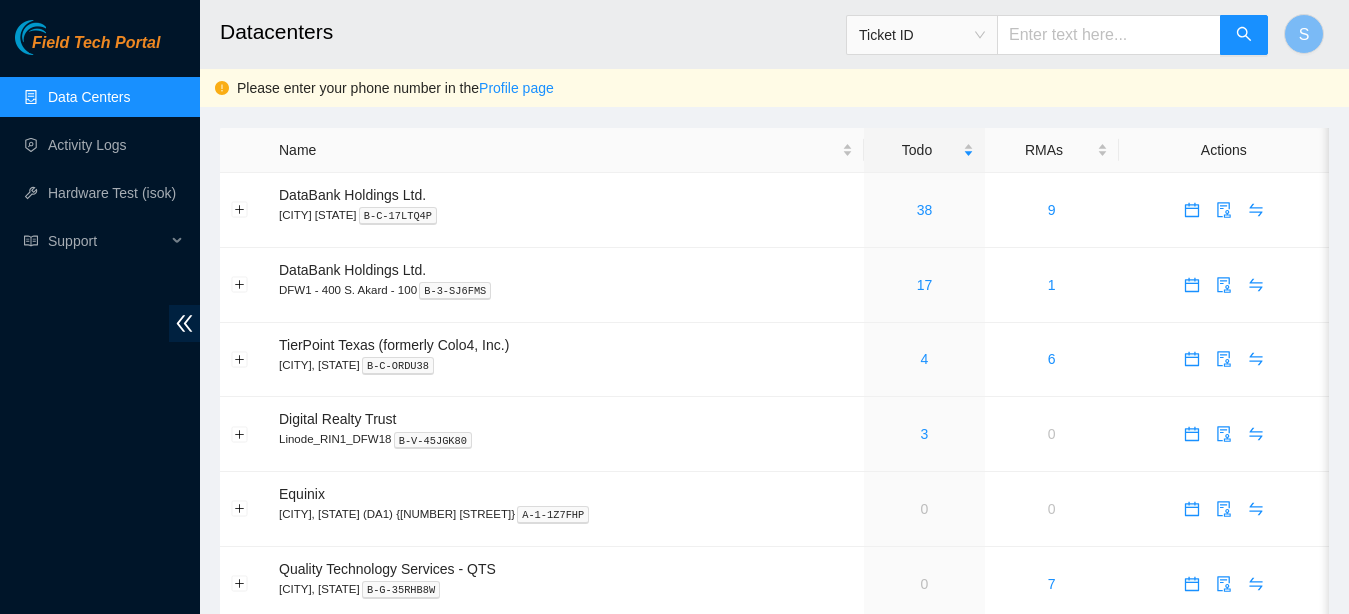 click at bounding box center (1109, 35) 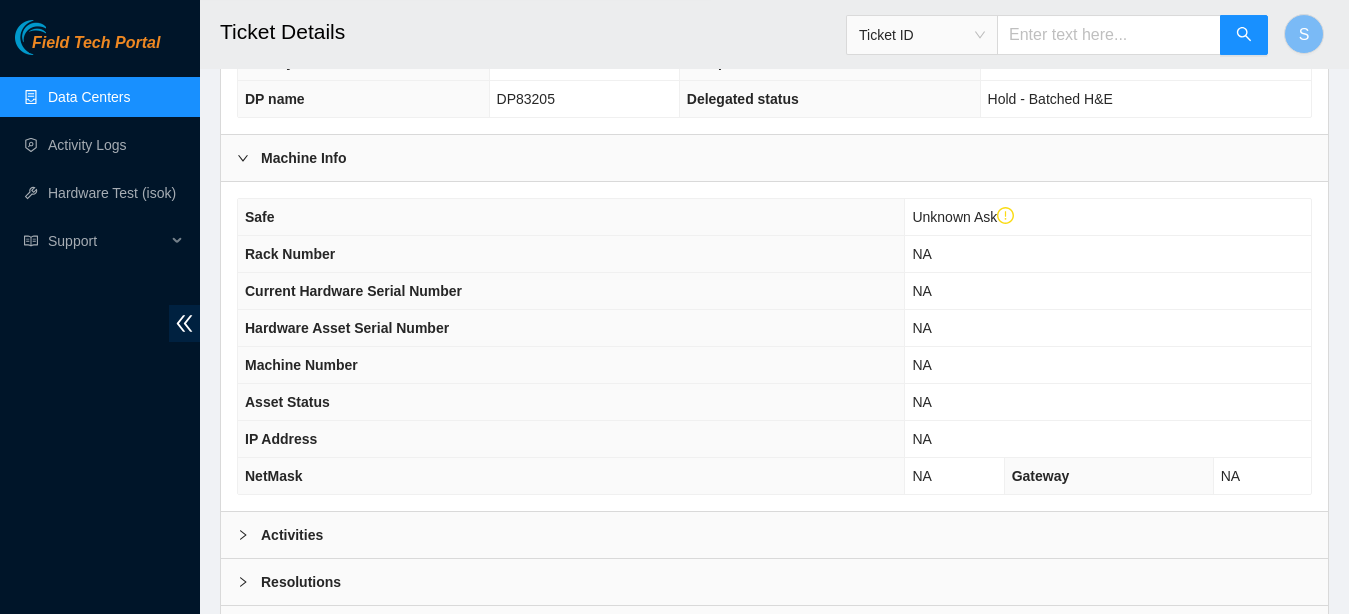 scroll, scrollTop: 671, scrollLeft: 0, axis: vertical 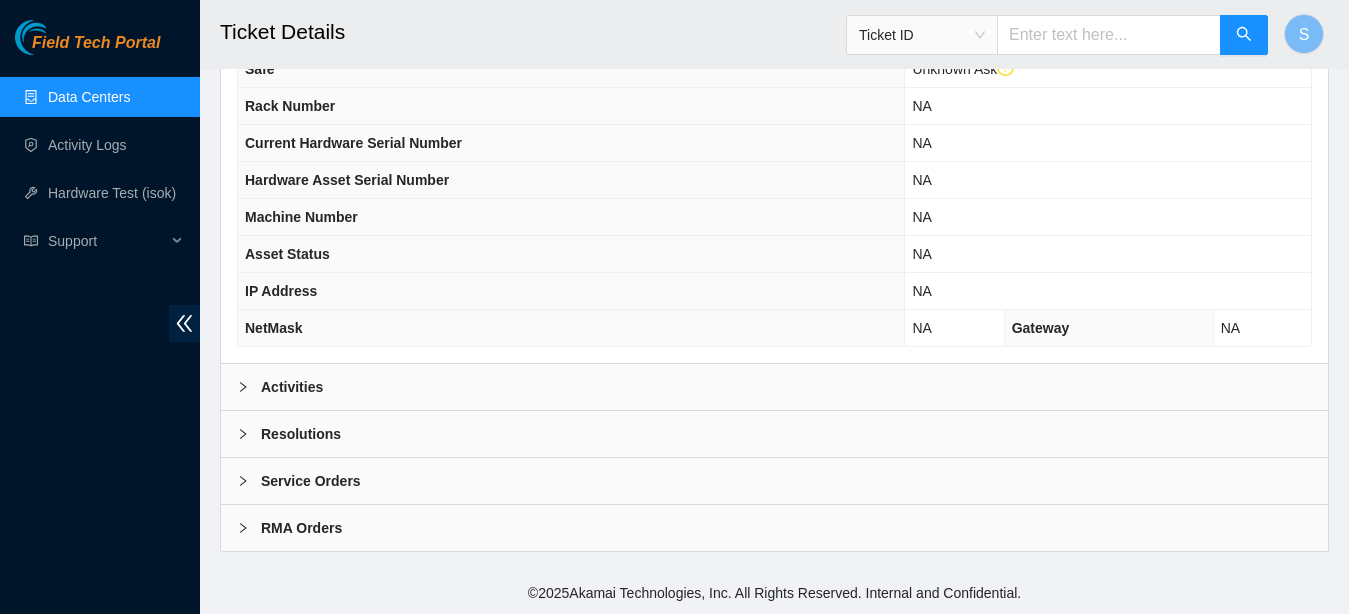 click on "Activities" at bounding box center [292, 387] 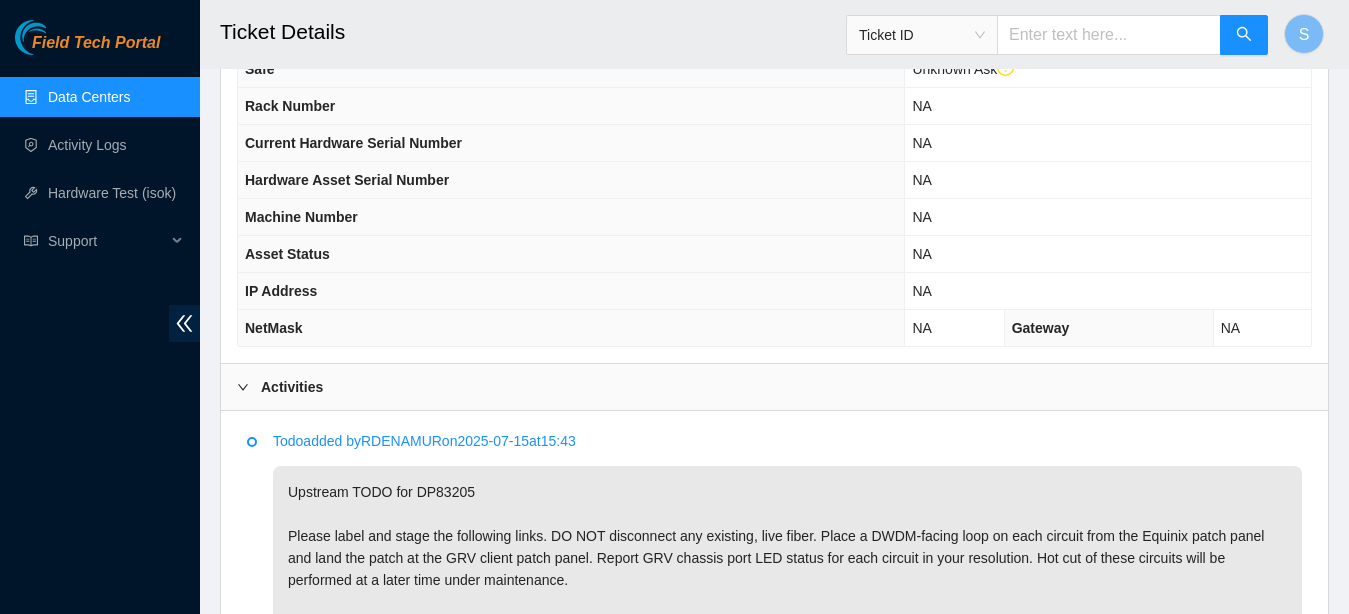 scroll, scrollTop: 1035, scrollLeft: 0, axis: vertical 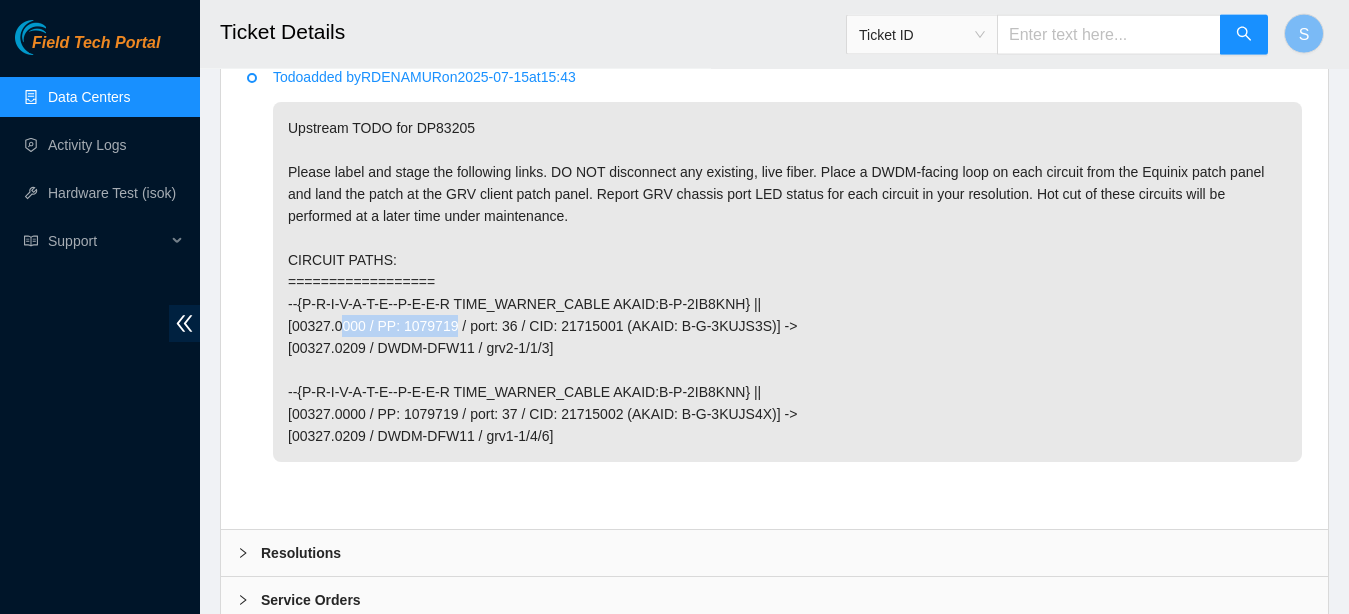 drag, startPoint x: 449, startPoint y: 323, endPoint x: 339, endPoint y: 328, distance: 110.11358 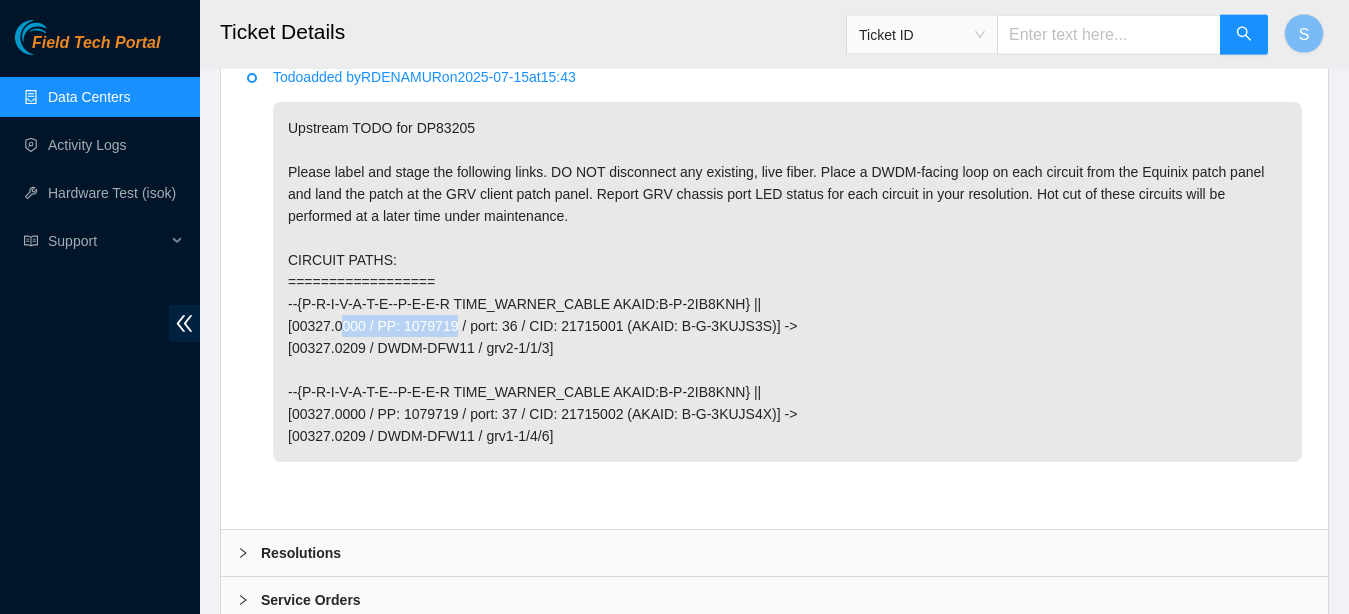 click on "Upstream TODO for DP83205
Please label and stage the following links. DO NOT disconnect any existing, live fiber.  Place a DWDM-facing loop on each circuit from the Equinix patch panel and land the patch at the GRV client patch panel. Report GRV chassis port LED status for each circuit in your resolution. Hot cut of these circuits will be performed at a later time under maintenance.
CIRCUIT PATHS:
==================
--{P-R-I-V-A-T-E--P-E-E-R TIME_WARNER_CABLE AKAID:B-P-2IB8KNH} ||
[00327.0000 / PP: 1079719 / port: 36 / CID: 21715001 (AKAID: B-G-3KUJS3S)] ->
[00327.0209 / DWDM-DFW11 / grv2-1/1/3]
--{P-R-I-V-A-T-E--P-E-E-R TIME_WARNER_CABLE AKAID:B-P-2IB8KNN} ||
[00327.0000 / PP: 1079719 / port: 37 / CID: 21715002 (AKAID: B-G-3KUJS4X)] ->
[00327.0209 / DWDM-DFW11 / grv1-1/4/6]" at bounding box center [787, 282] 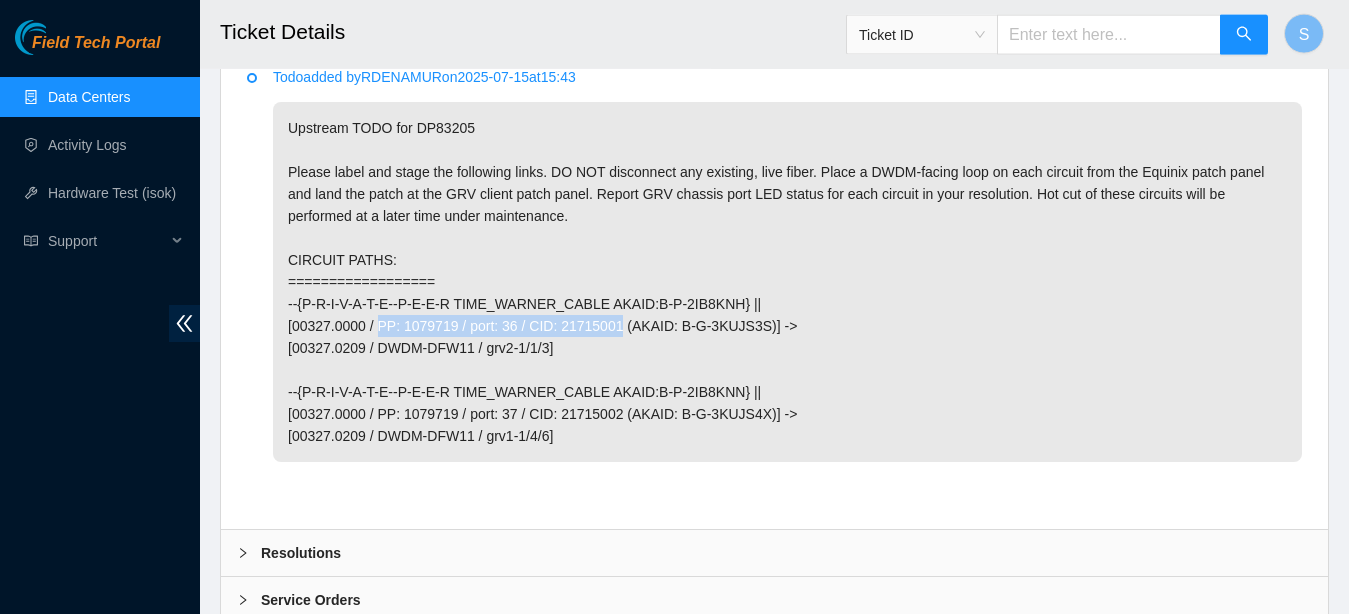 click on "Upstream TODO for DP83205
Please label and stage the following links. DO NOT disconnect any existing, live fiber.  Place a DWDM-facing loop on each circuit from the Equinix patch panel and land the patch at the GRV client patch panel. Report GRV chassis port LED status for each circuit in your resolution. Hot cut of these circuits will be performed at a later time under maintenance.
CIRCUIT PATHS:
==================
--{P-R-I-V-A-T-E--P-E-E-R TIME_WARNER_CABLE AKAID:B-P-2IB8KNH} ||
[00327.0000 / PP: 1079719 / port: 36 / CID: 21715001 (AKAID: B-G-3KUJS3S)] ->
[00327.0209 / DWDM-DFW11 / grv2-1/1/3]
--{P-R-I-V-A-T-E--P-E-E-R TIME_WARNER_CABLE AKAID:B-P-2IB8KNN} ||
[00327.0000 / PP: 1079719 / port: 37 / CID: 21715002 (AKAID: B-G-3KUJS4X)] ->
[00327.0209 / DWDM-DFW11 / grv1-1/4/6]" at bounding box center [787, 282] 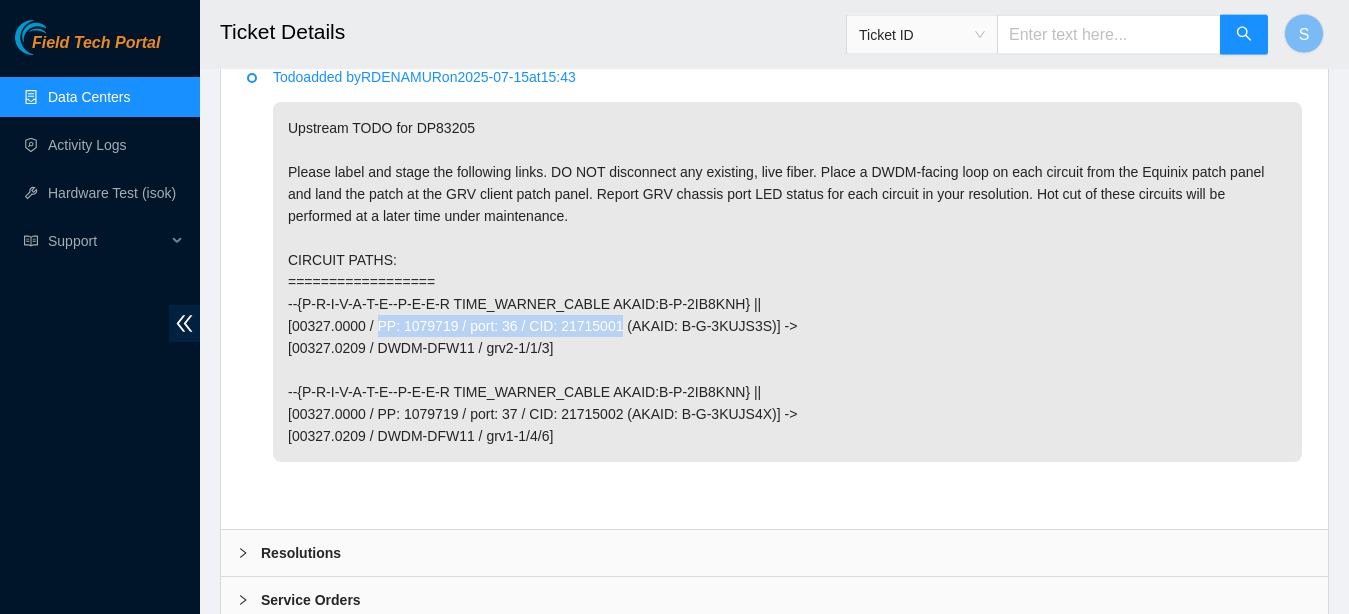 drag, startPoint x: 614, startPoint y: 325, endPoint x: 380, endPoint y: 323, distance: 234.00854 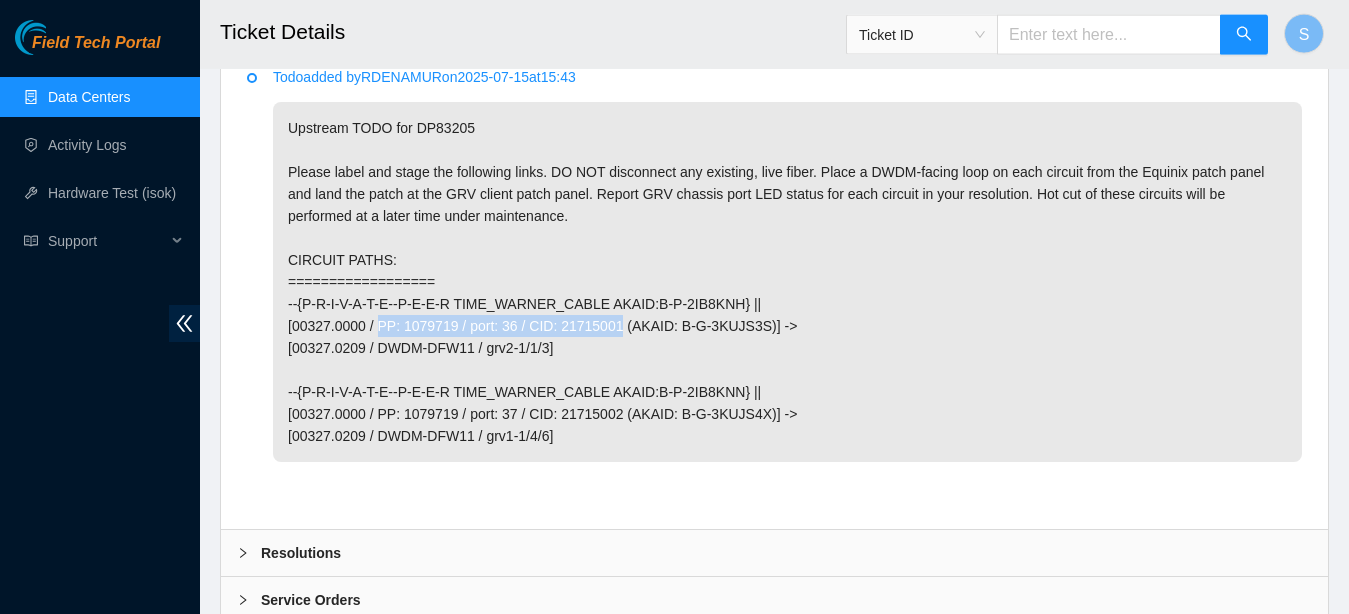 copy on "PP: 1079719 / port: 36 / CID: 21715001" 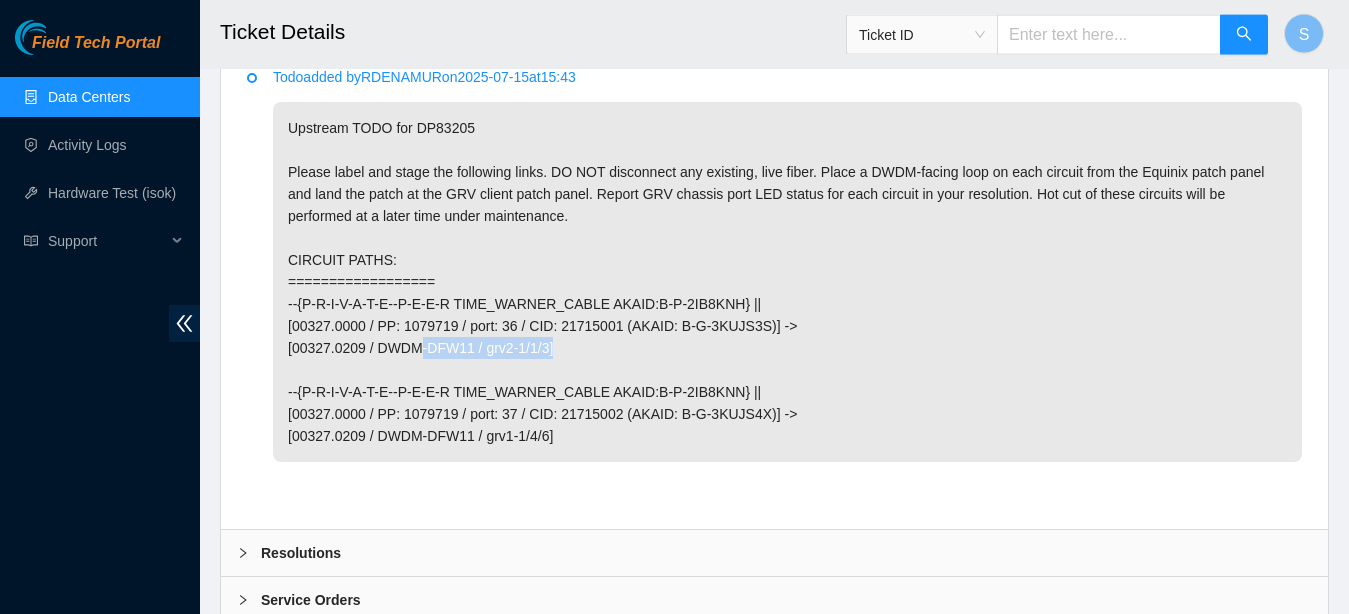 drag, startPoint x: 558, startPoint y: 349, endPoint x: 415, endPoint y: 349, distance: 143 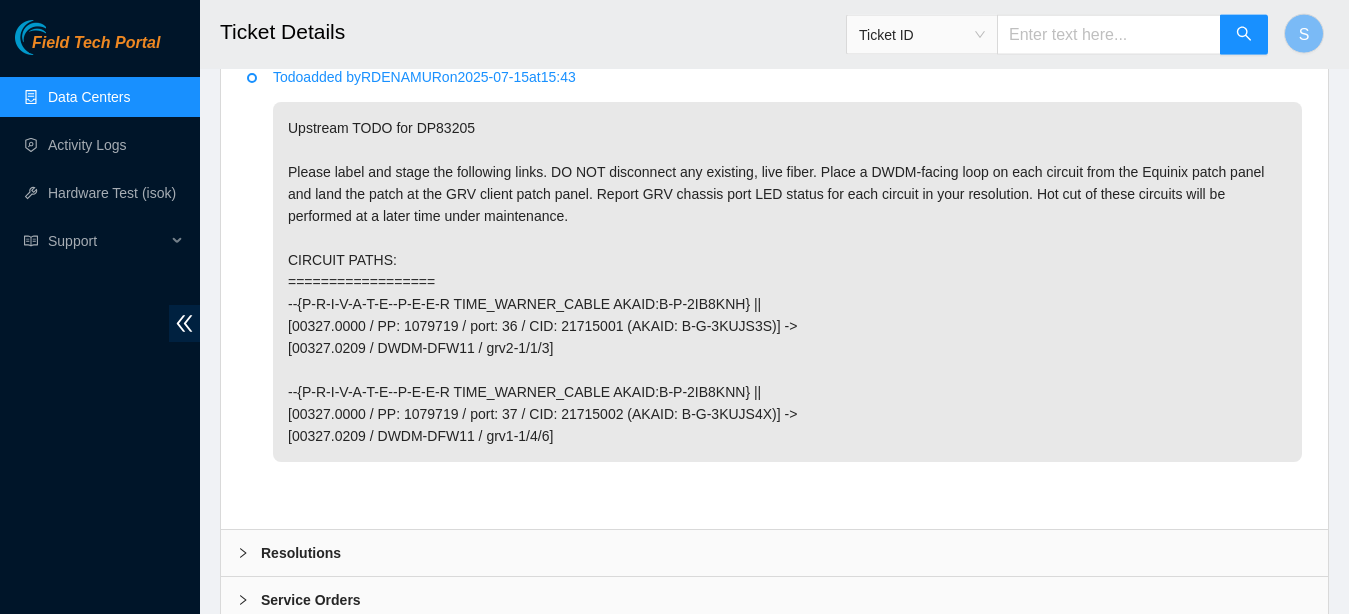 click on "Upstream TODO for DP83205
Please label and stage the following links. DO NOT disconnect any existing, live fiber.  Place a DWDM-facing loop on each circuit from the Equinix patch panel and land the patch at the GRV client patch panel. Report GRV chassis port LED status for each circuit in your resolution. Hot cut of these circuits will be performed at a later time under maintenance.
CIRCUIT PATHS:
==================
--{P-R-I-V-A-T-E--P-E-E-R TIME_WARNER_CABLE AKAID:B-P-2IB8KNH} ||
[00327.0000 / PP: 1079719 / port: 36 / CID: 21715001 (AKAID: B-G-3KUJS3S)] ->
[00327.0209 / DWDM-DFW11 / grv2-1/1/3]
--{P-R-I-V-A-T-E--P-E-E-R TIME_WARNER_CABLE AKAID:B-P-2IB8KNN} ||
[00327.0000 / PP: 1079719 / port: 37 / CID: 21715002 (AKAID: B-G-3KUJS4X)] ->
[00327.0209 / DWDM-DFW11 / grv1-1/4/6]" at bounding box center (787, 282) 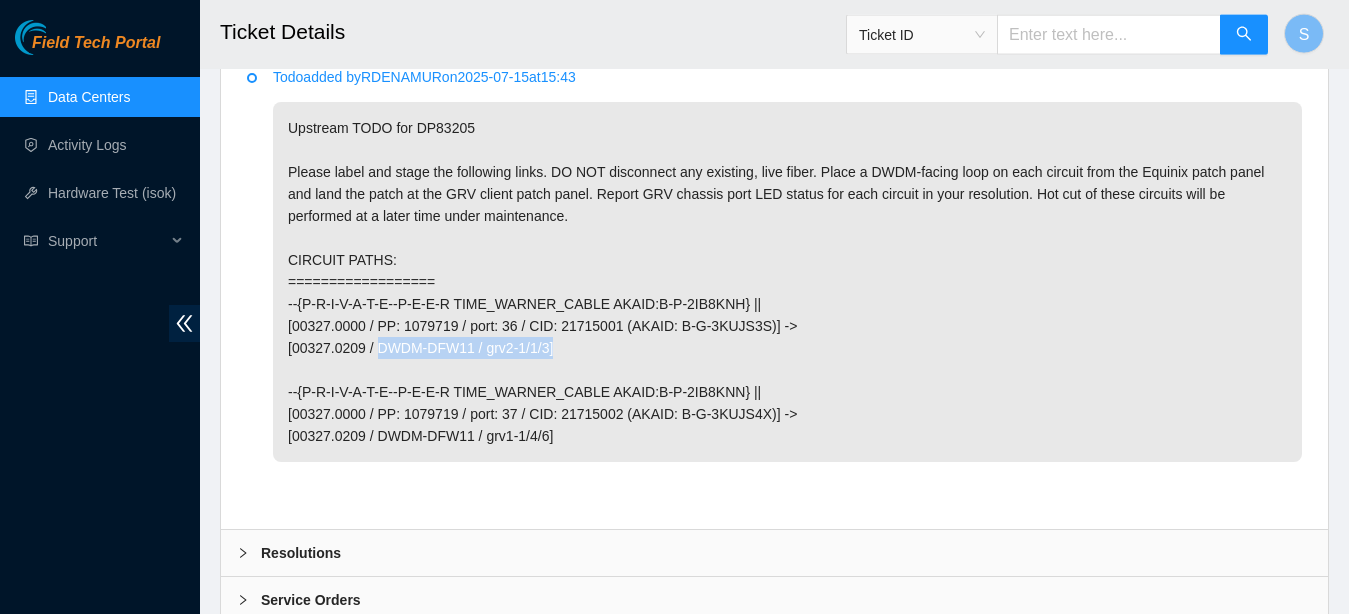 drag, startPoint x: 378, startPoint y: 346, endPoint x: 573, endPoint y: 346, distance: 195 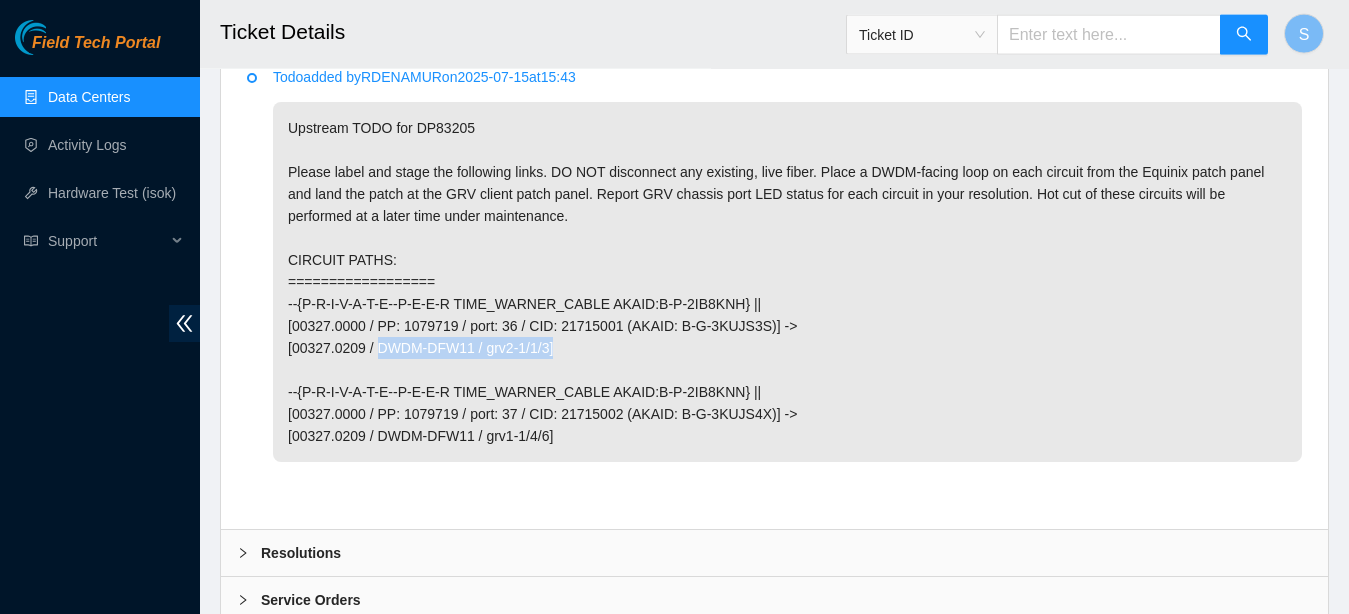 copy on "DWDM-DFW11 / grv2-1/1/3]" 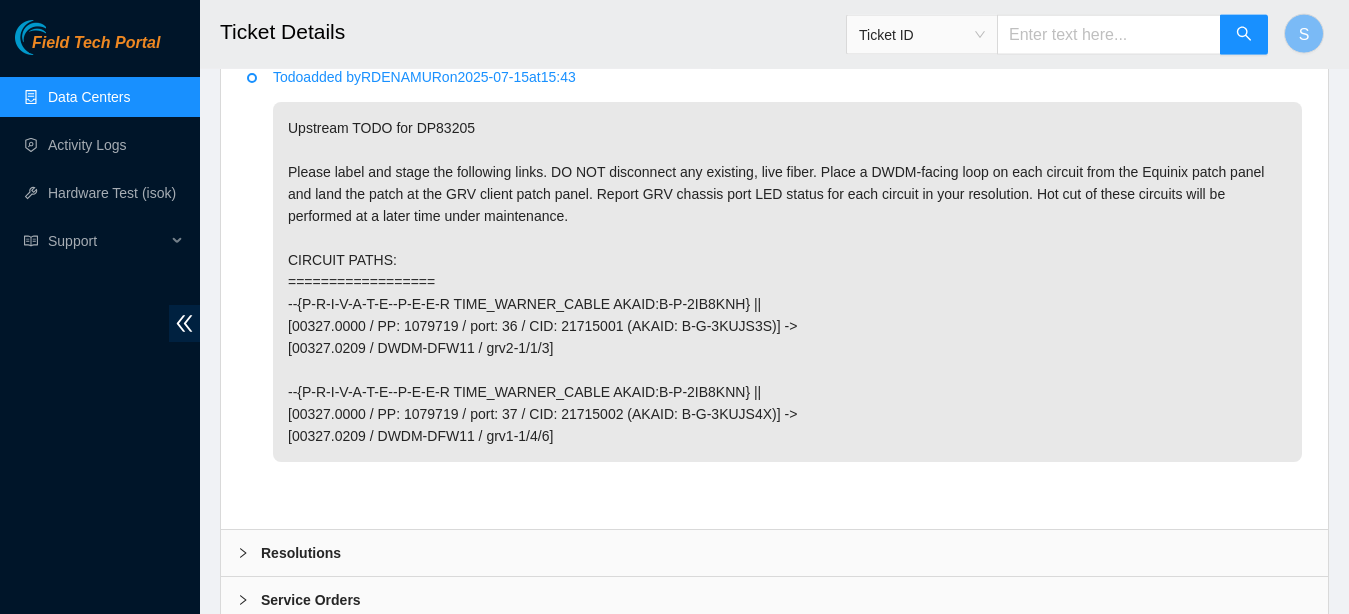 click on "Upstream TODO for DP83205
Please label and stage the following links. DO NOT disconnect any existing, live fiber.  Place a DWDM-facing loop on each circuit from the Equinix patch panel and land the patch at the GRV client patch panel. Report GRV chassis port LED status for each circuit in your resolution. Hot cut of these circuits will be performed at a later time under maintenance.
CIRCUIT PATHS:
==================
--{P-R-I-V-A-T-E--P-E-E-R TIME_WARNER_CABLE AKAID:B-P-2IB8KNH} ||
[00327.0000 / PP: 1079719 / port: 36 / CID: 21715001 (AKAID: B-G-3KUJS3S)] ->
[00327.0209 / DWDM-DFW11 / grv2-1/1/3]
--{P-R-I-V-A-T-E--P-E-E-R TIME_WARNER_CABLE AKAID:B-P-2IB8KNN} ||
[00327.0000 / PP: 1079719 / port: 37 / CID: 21715002 (AKAID: B-G-3KUJS4X)] ->
[00327.0209 / DWDM-DFW11 / grv1-1/4/6]" at bounding box center [787, 282] 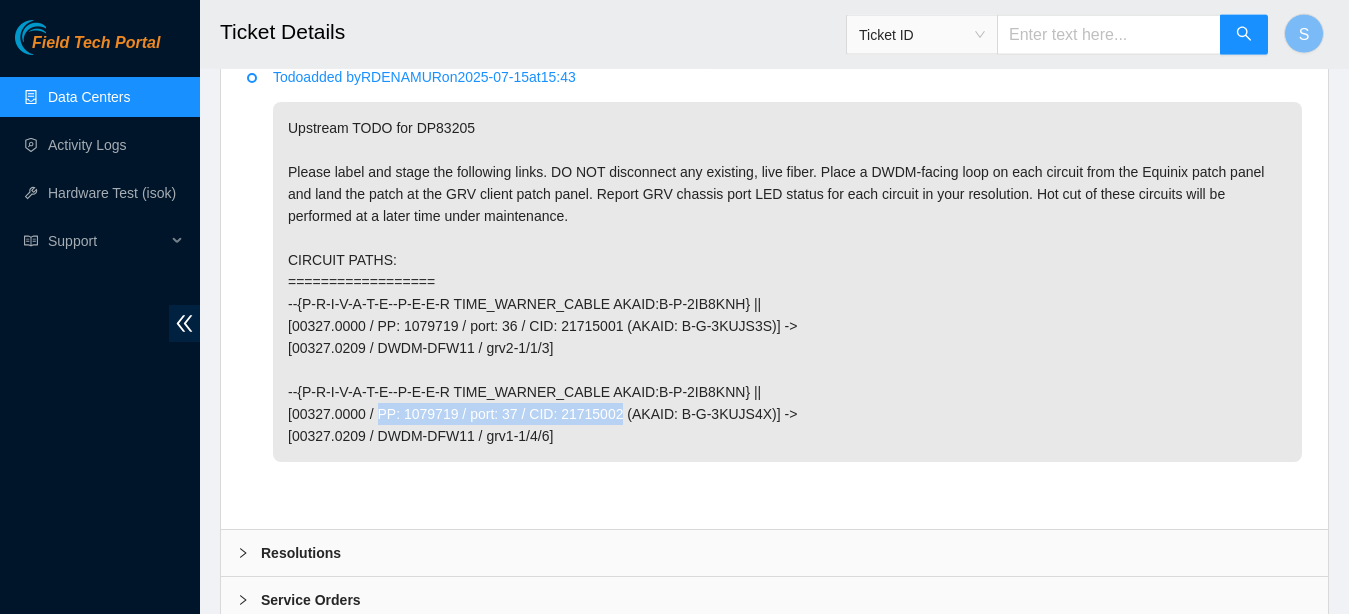 drag, startPoint x: 379, startPoint y: 414, endPoint x: 616, endPoint y: 413, distance: 237.0021 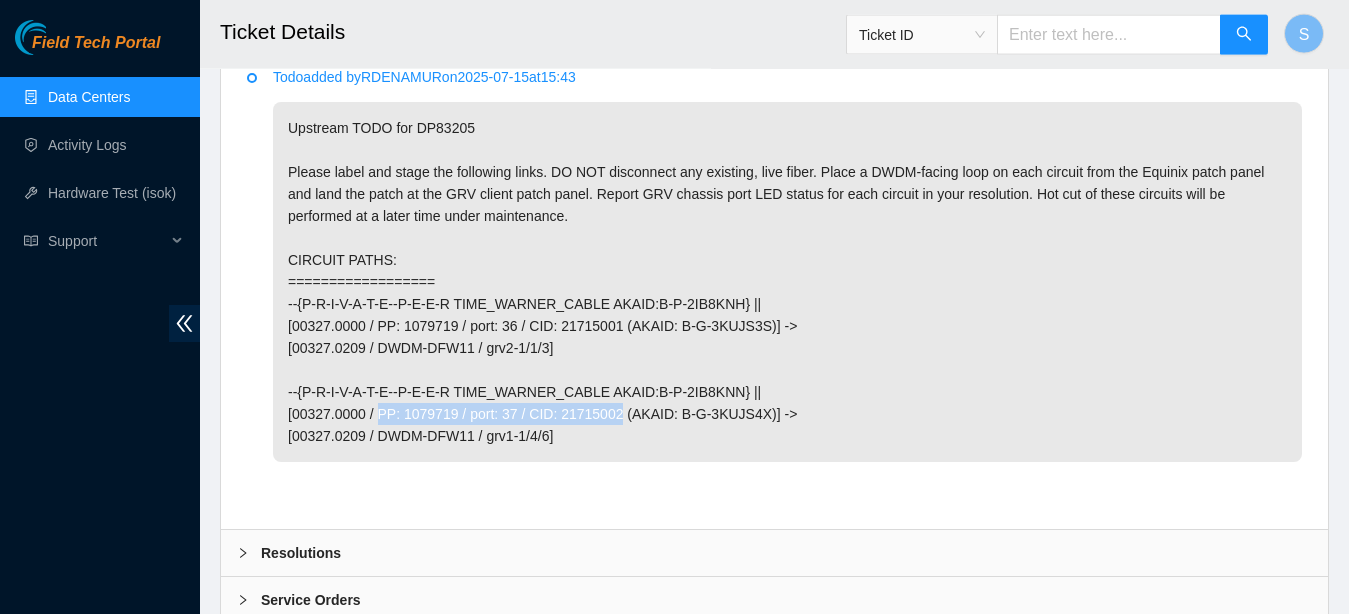 copy on "PP: 1079719 / port: 37 / CID: 21715002" 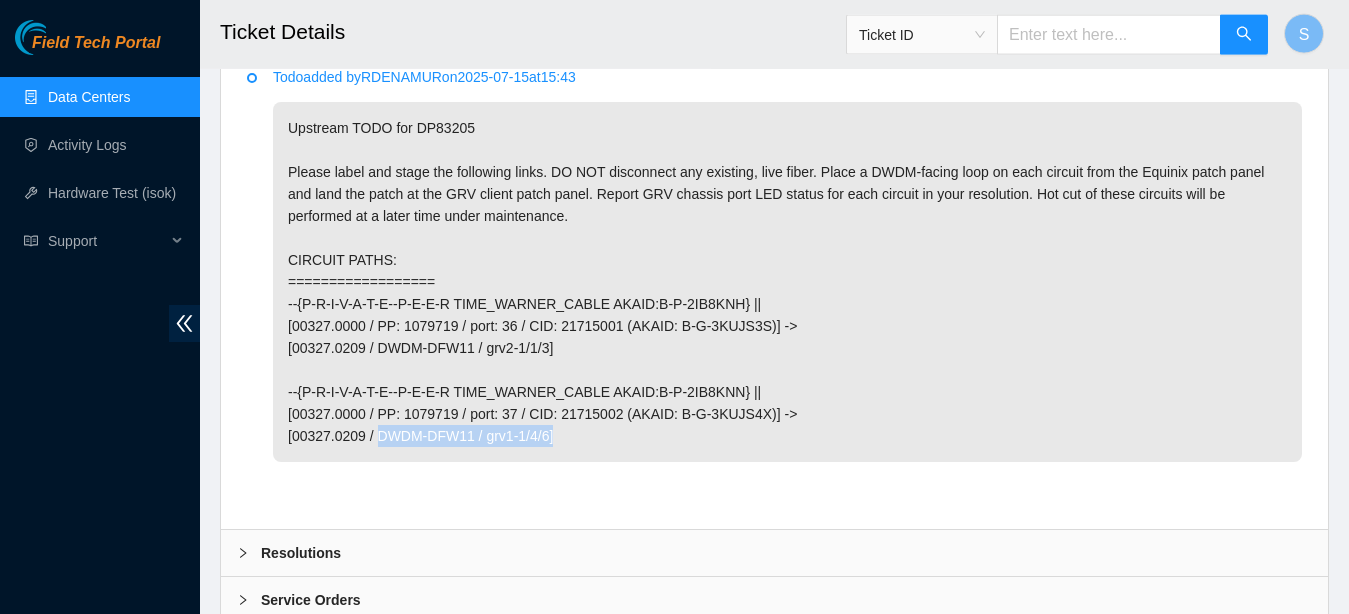 drag, startPoint x: 561, startPoint y: 440, endPoint x: 379, endPoint y: 441, distance: 182.00275 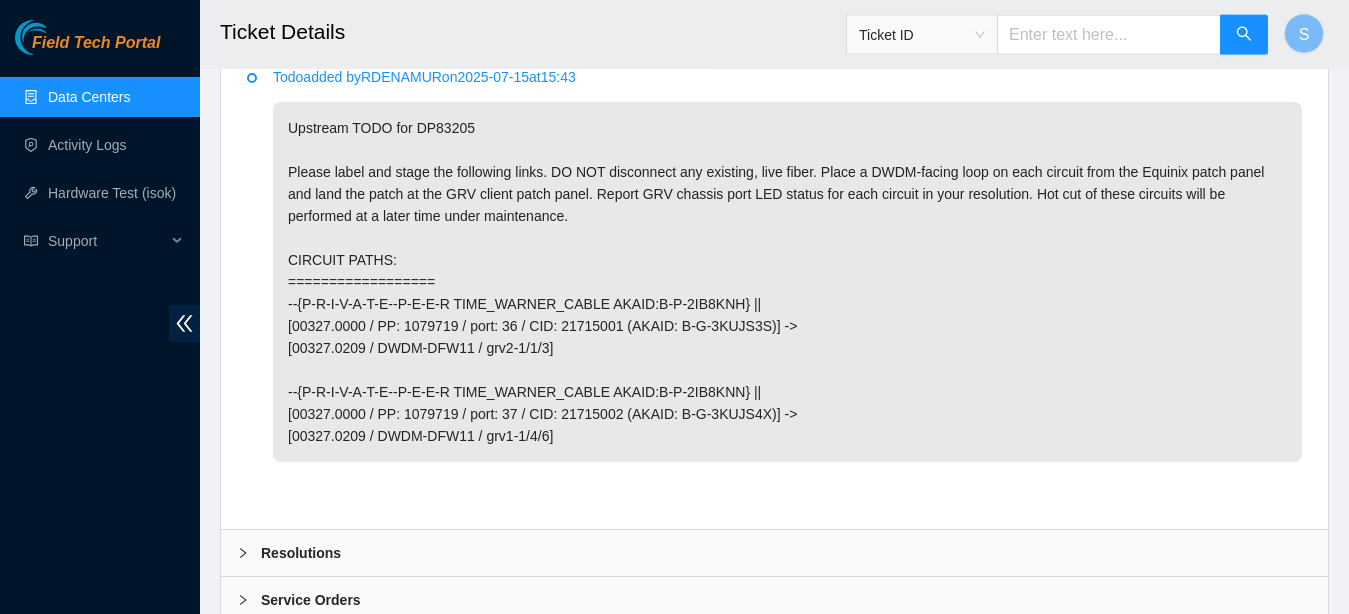 click on "Upstream TODO for DP83205
Please label and stage the following links. DO NOT disconnect any existing, live fiber.  Place a DWDM-facing loop on each circuit from the Equinix patch panel and land the patch at the GRV client patch panel. Report GRV chassis port LED status for each circuit in your resolution. Hot cut of these circuits will be performed at a later time under maintenance.
CIRCUIT PATHS:
==================
--{P-R-I-V-A-T-E--P-E-E-R TIME_WARNER_CABLE AKAID:B-P-2IB8KNH} ||
[00327.0000 / PP: 1079719 / port: 36 / CID: 21715001 (AKAID: B-G-3KUJS3S)] ->
[00327.0209 / DWDM-DFW11 / grv2-1/1/3]
--{P-R-I-V-A-T-E--P-E-E-R TIME_WARNER_CABLE AKAID:B-P-2IB8KNN} ||
[00327.0000 / PP: 1079719 / port: 37 / CID: 21715002 (AKAID: B-G-3KUJS4X)] ->
[00327.0209 / DWDM-DFW11 / grv1-1/4/6]" at bounding box center (787, 282) 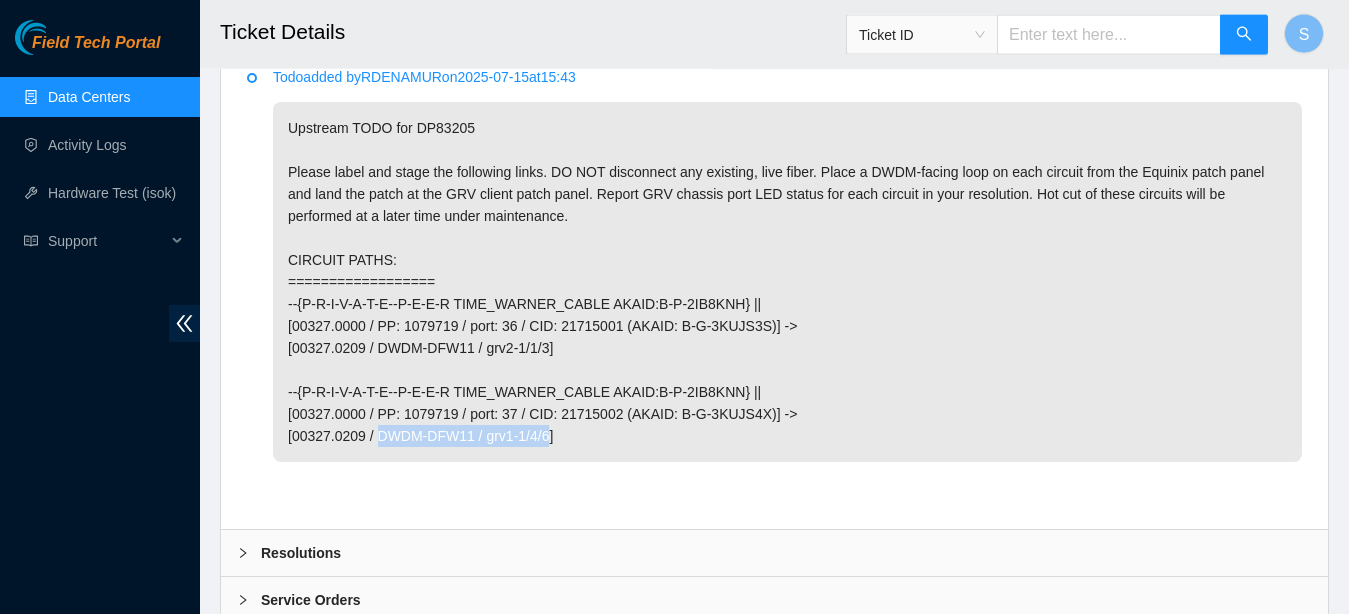 drag, startPoint x: 379, startPoint y: 441, endPoint x: 553, endPoint y: 432, distance: 174.2326 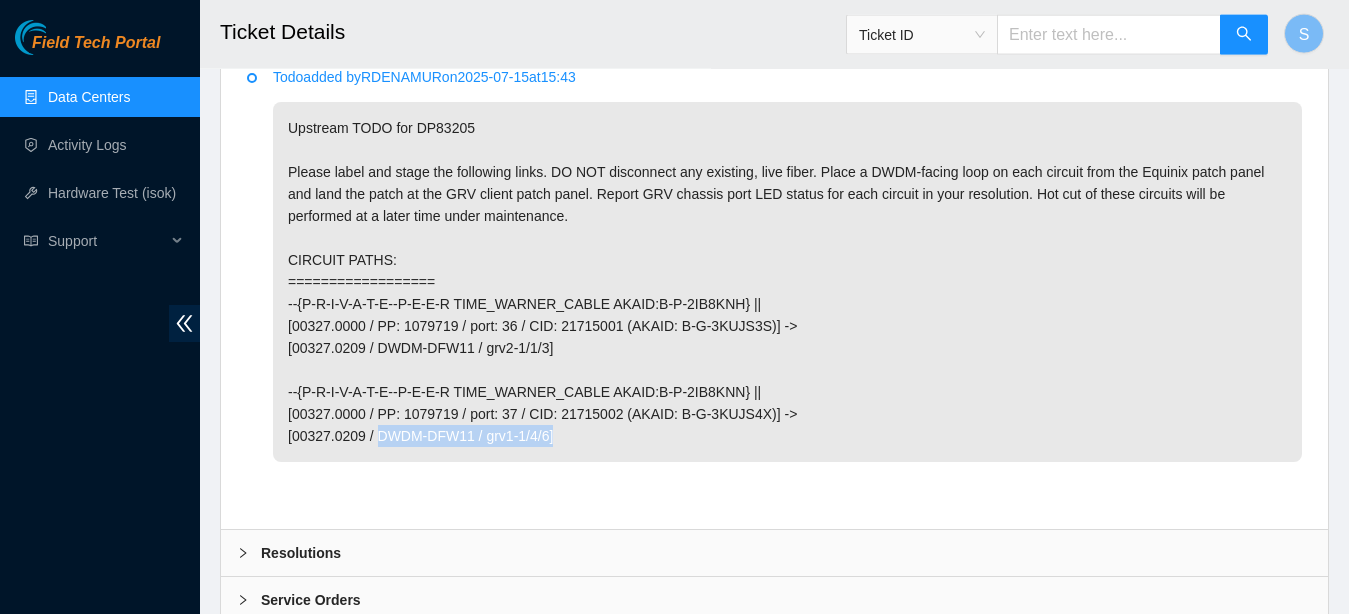 drag, startPoint x: 560, startPoint y: 432, endPoint x: 380, endPoint y: 429, distance: 180.025 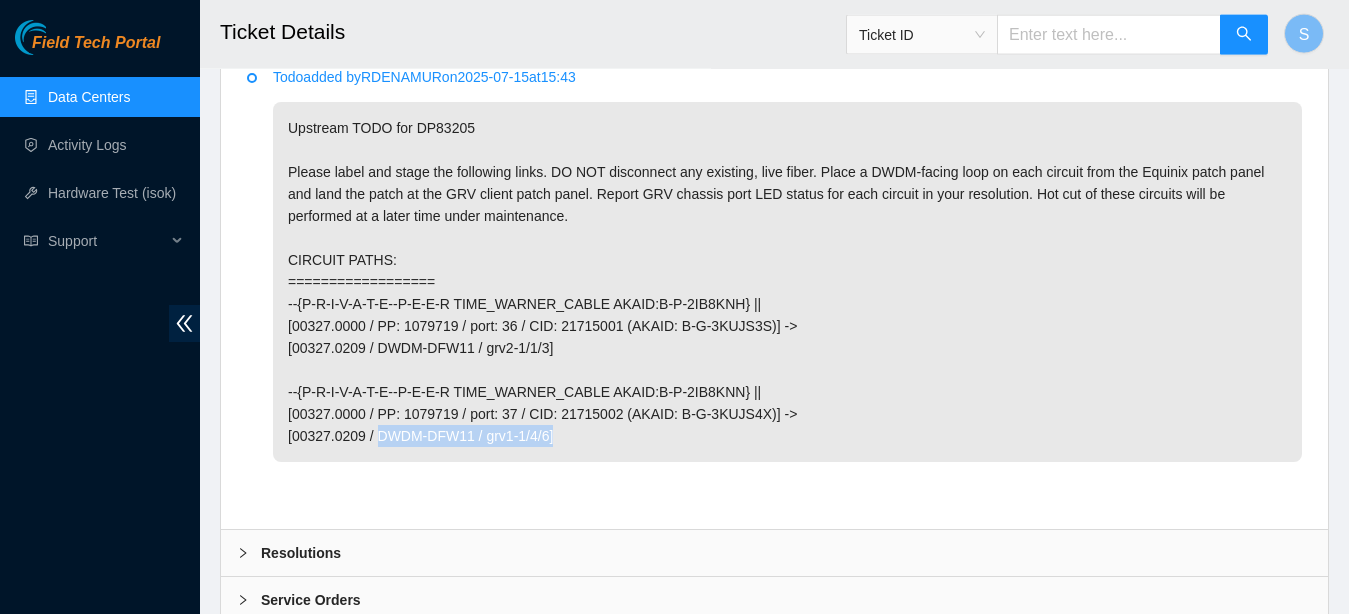copy on "DWDM-DFW11 / grv1-1/4/6]" 